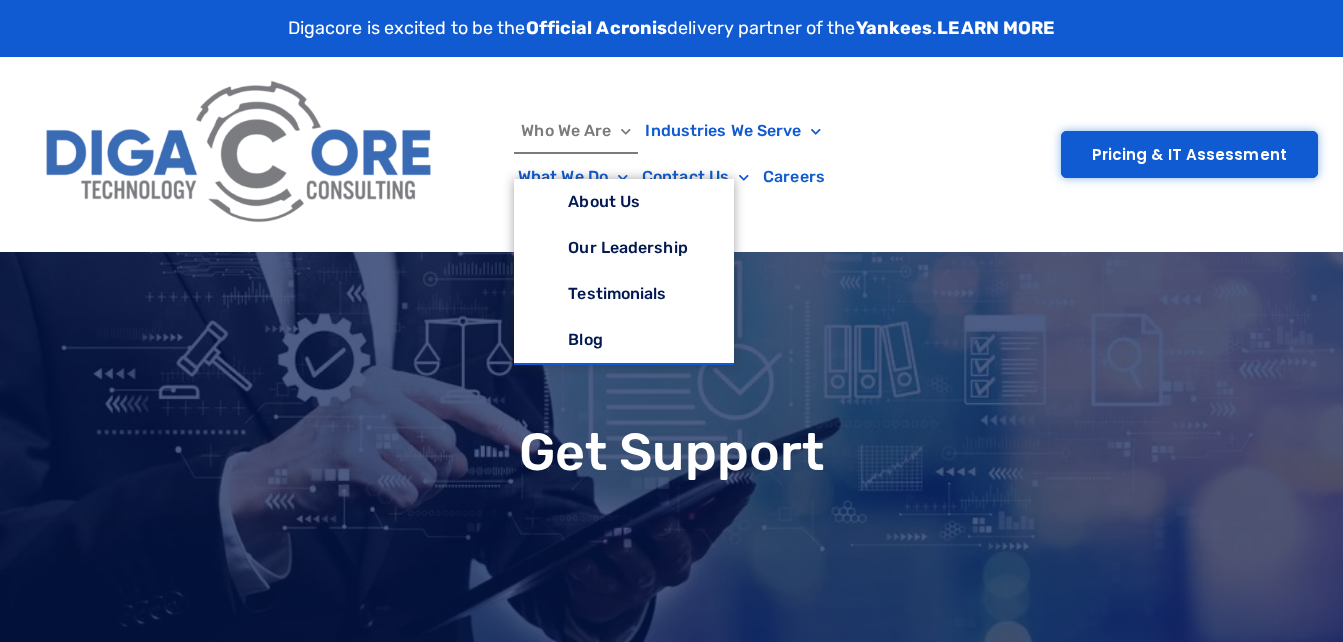 type on "********" 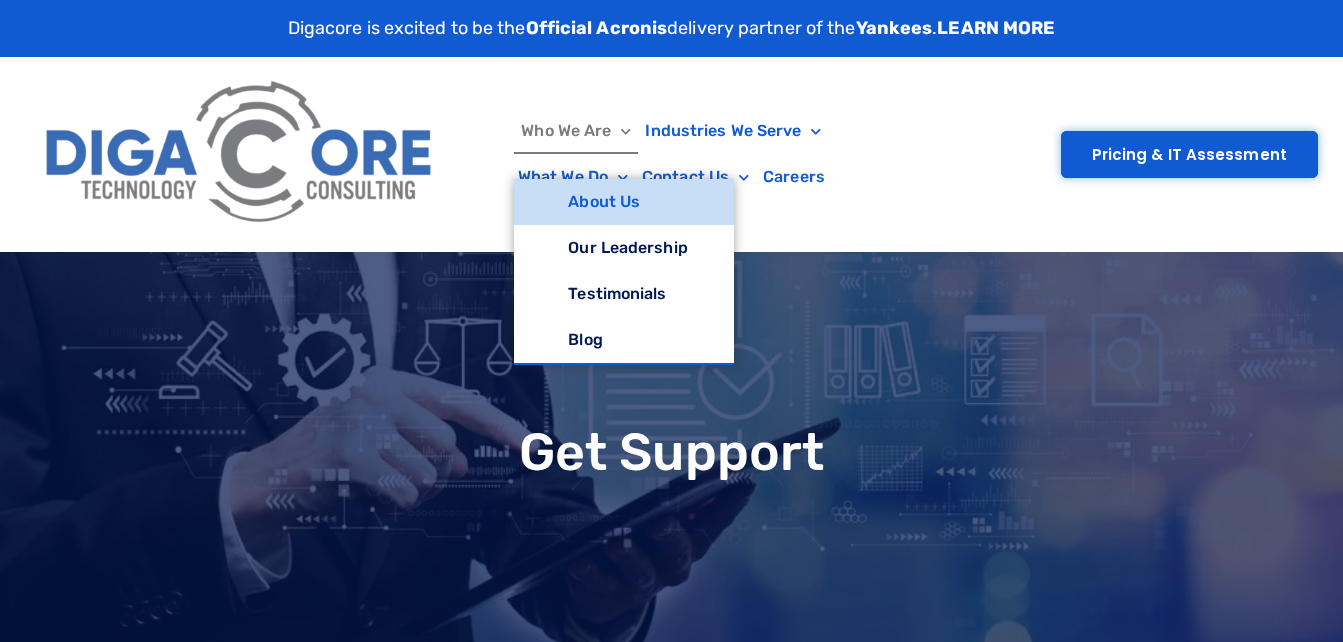 type on "*****" 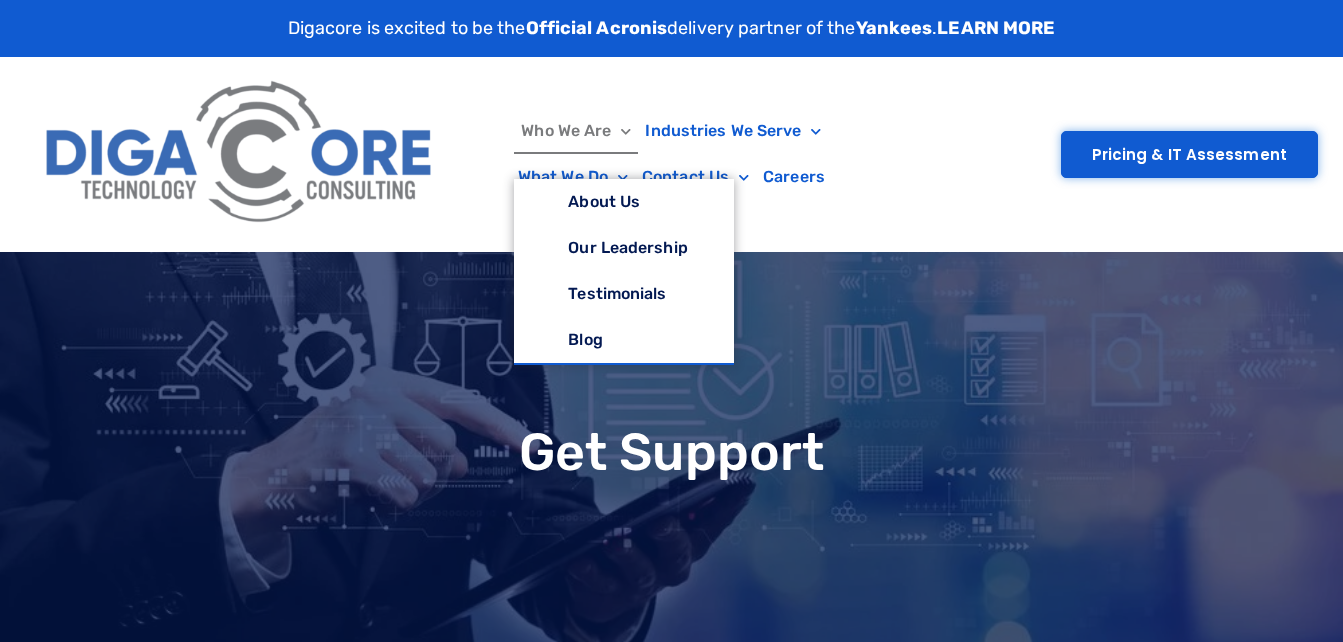 click on "Who We Are
About Us
Our Leadership
Testimonials
Blog
Industries We Serve
Healthcare
Senior Living
Skilled Nursing
Assisted Living
Financial
SMB
What We Do
Managed IT Services
IT Infrastructure
Cloud Computing
Cyber Security
Backup & Disaster Recovery
Virtual CTO/CIO
Contact Us
Sales
Careers
Client Portal
Get Support
Careers
Who We Are
About Us
Our Leadership
Testimonials
Blog
Industries We Serve
Healthcare
Senior Living
Skilled Nursing
Assisted Living
Financial
SMB
What We Do
Managed IT Services
IT Infrastructure
Cloud Computing
Cyber Security
Backup & Disaster Recovery
Virtual CTO/CIO
Contact Us
Sales
Careers" at bounding box center [671, 154] 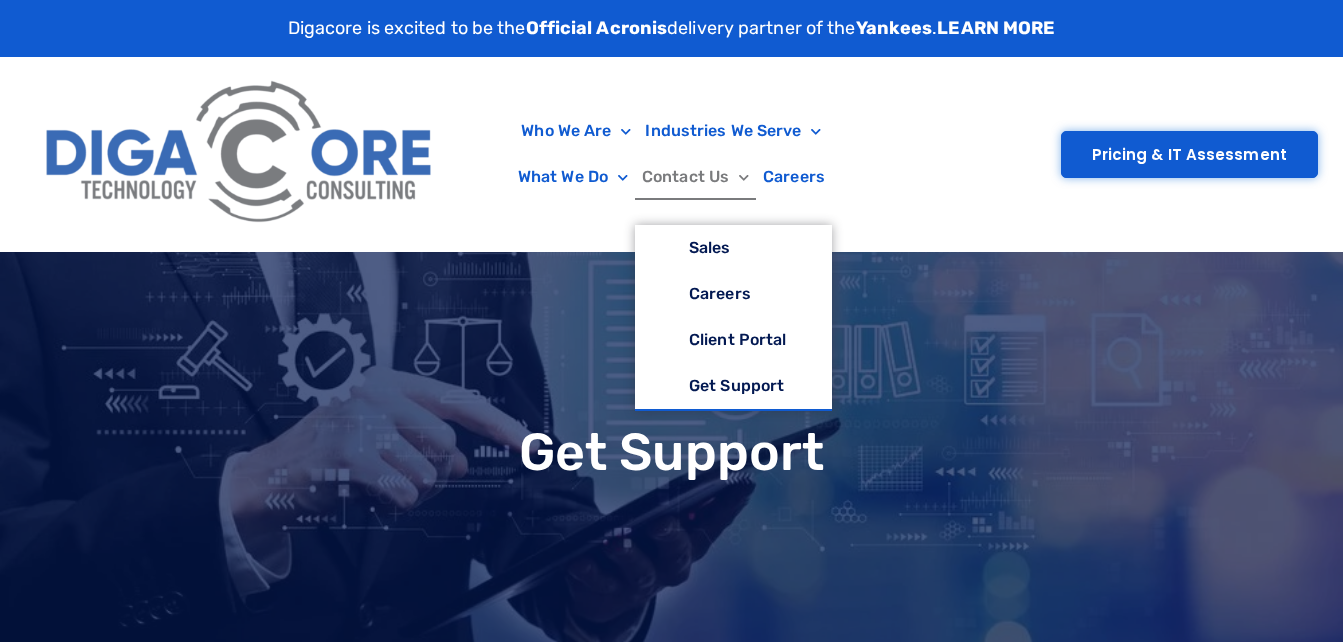 click on "Contact Us" 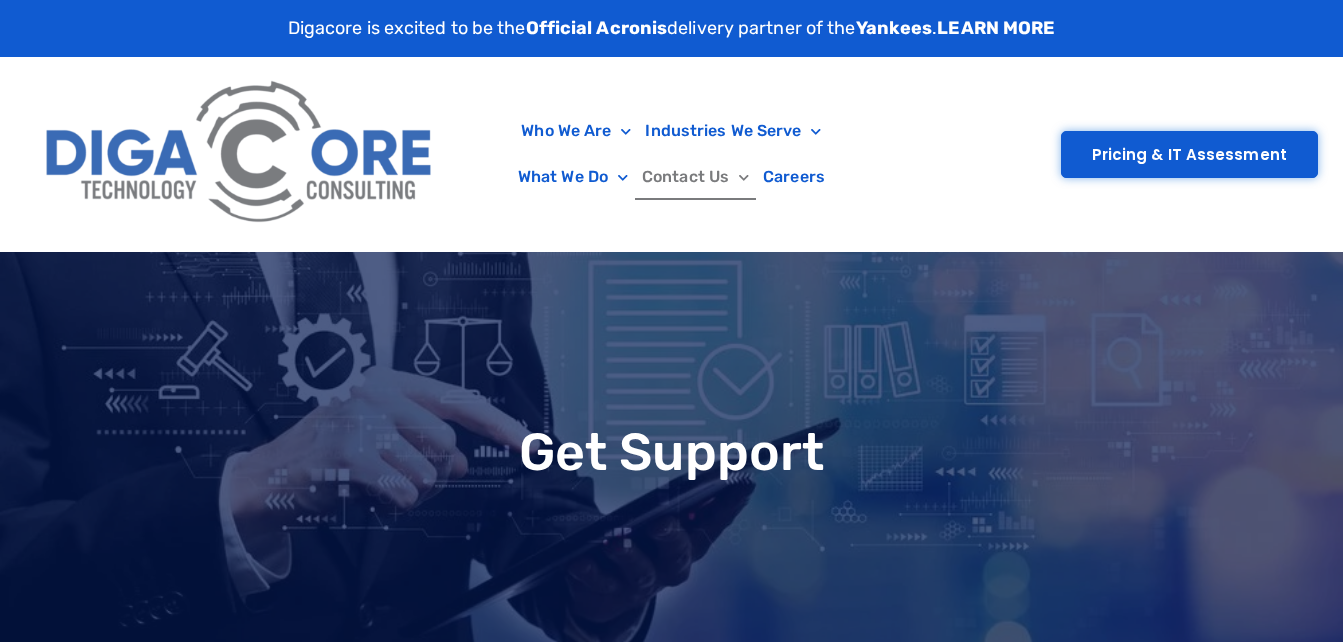 type on "*****" 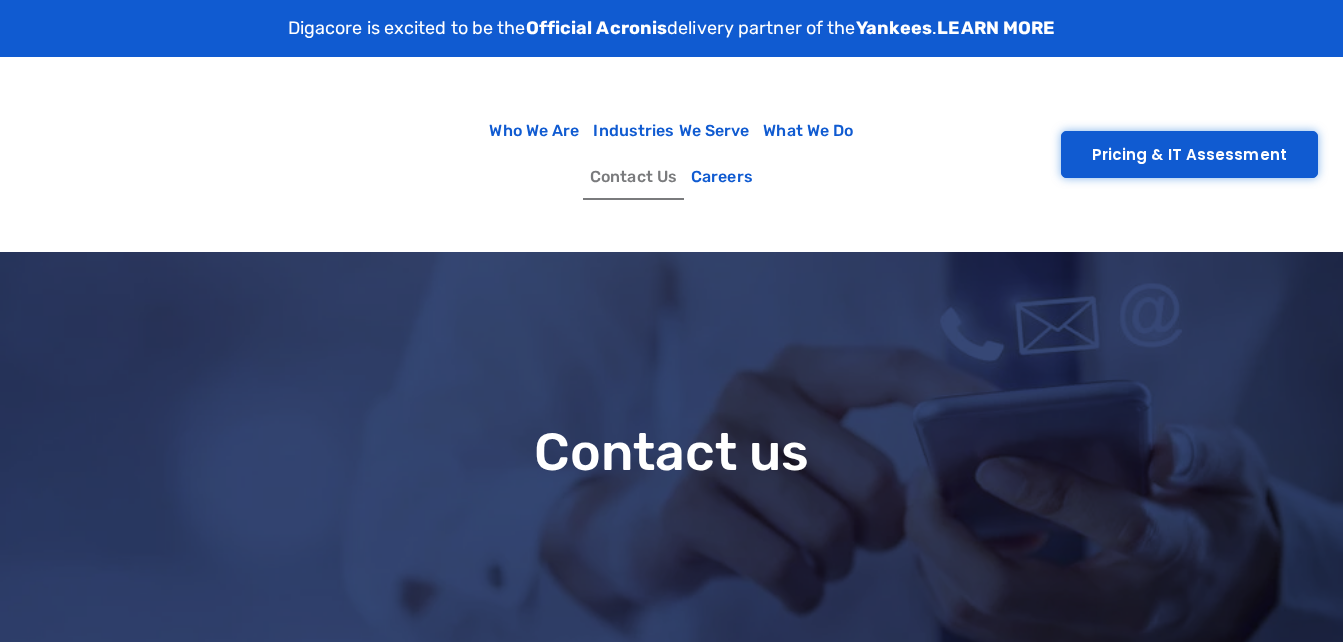 scroll, scrollTop: 0, scrollLeft: 0, axis: both 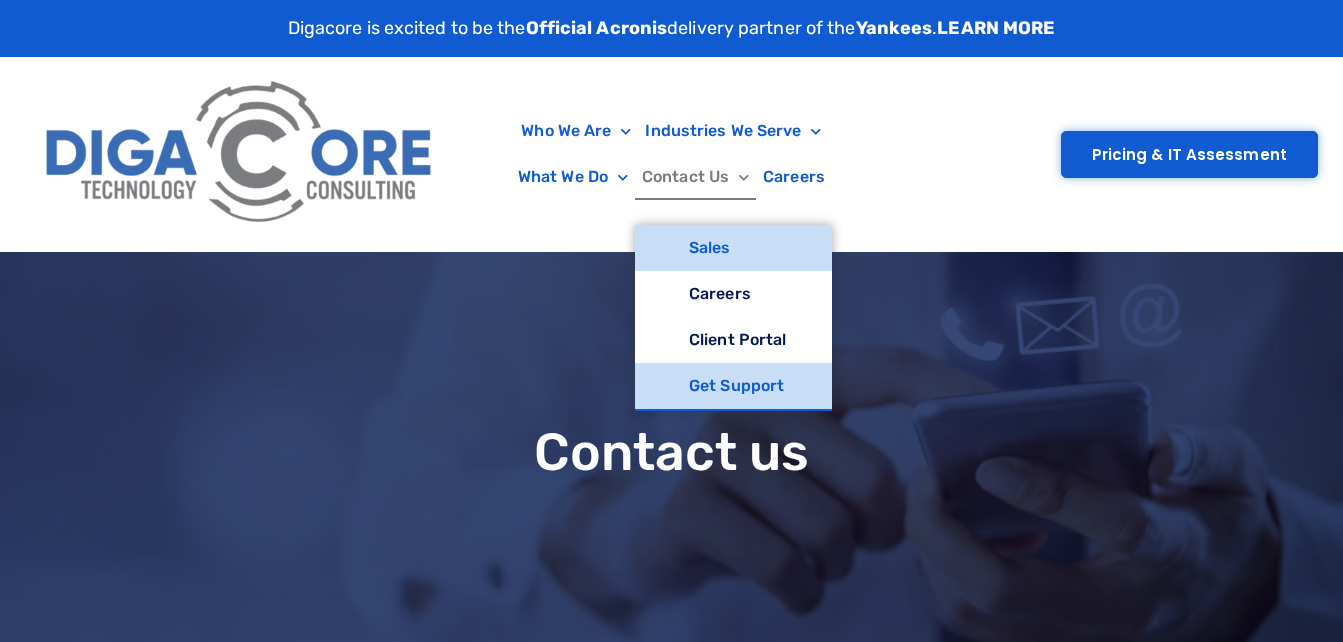 click on "Get Support" 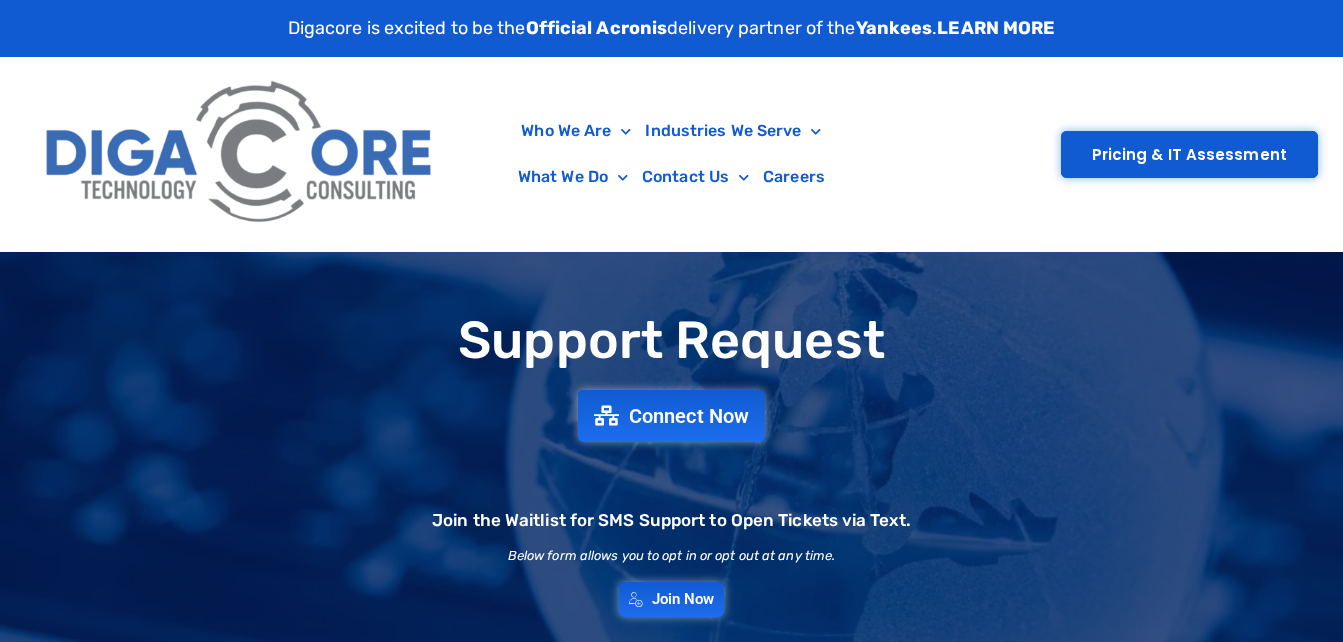 scroll, scrollTop: 0, scrollLeft: 0, axis: both 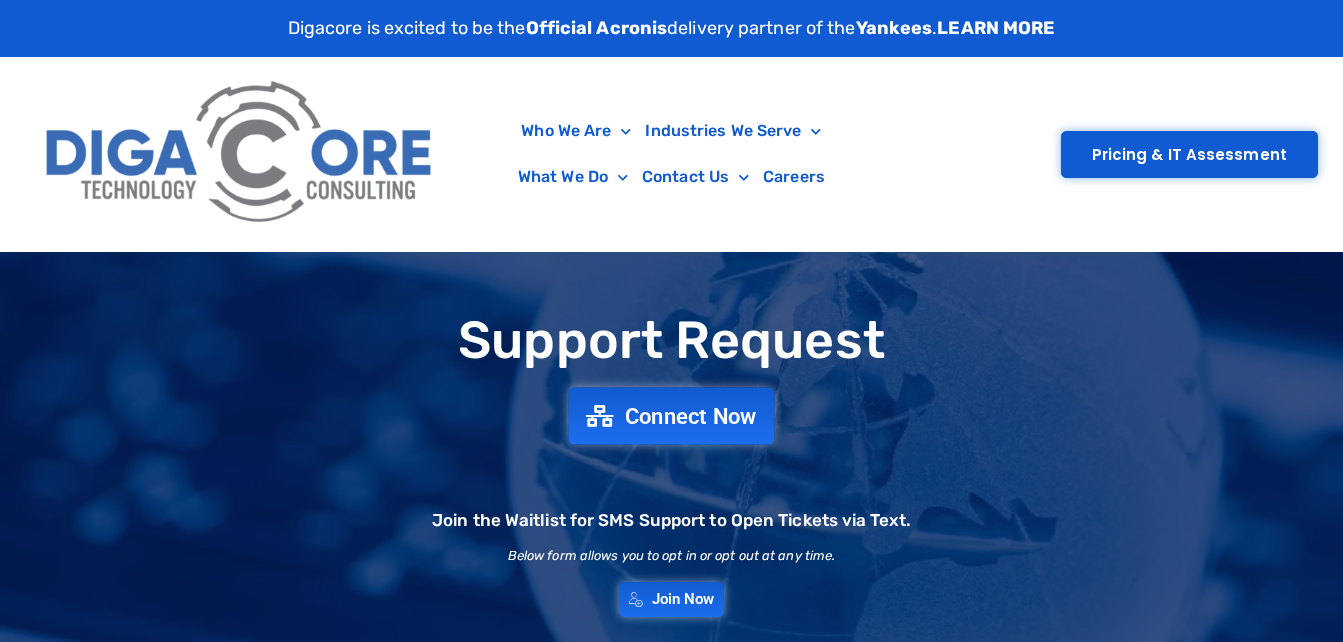 click on "Connect Now" at bounding box center (691, 416) 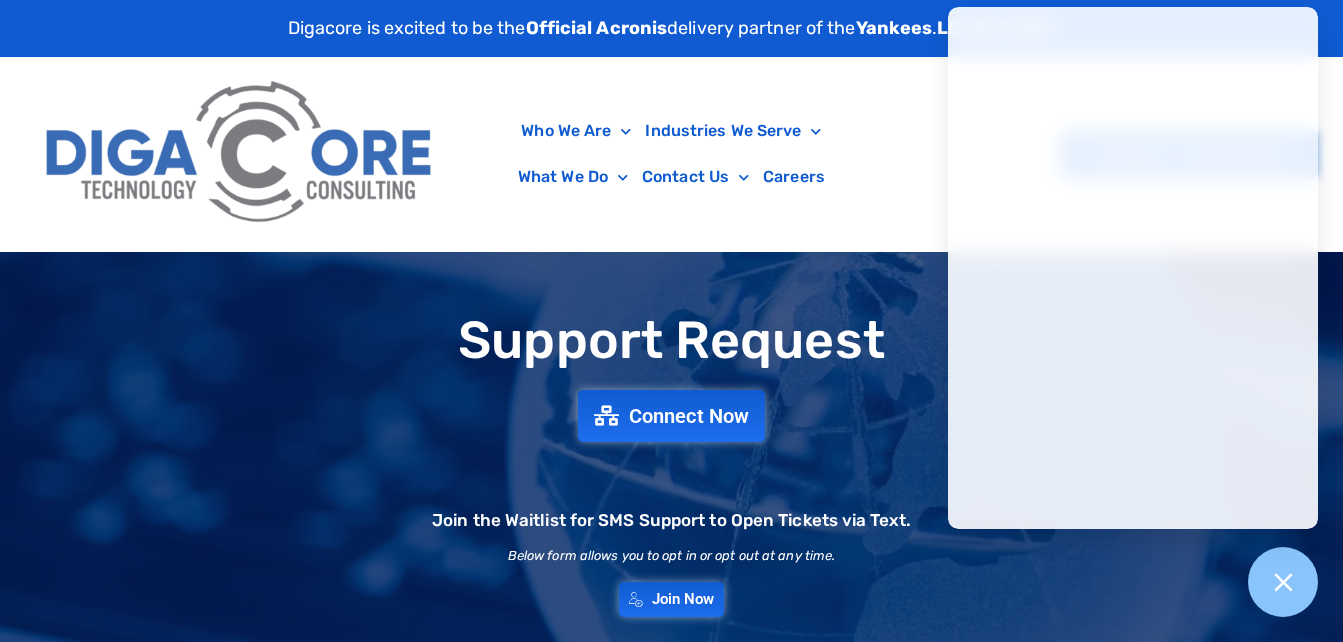 click on "Who We Are
About Us
Our Leadership
Testimonials
Blog
Industries We Serve
Healthcare
Senior Living
Skilled Nursing
Assisted Living
Financial
SMB
What We Do
Managed IT Services
IT Infrastructure
Cloud Computing
Cyber Security
Backup & Disaster Recovery
Virtual CTO/CIO
Contact Us
Sales
Careers
Client Portal
Get Support
Careers
Who We Are
About Us
Our Leadership
Testimonials
Blog
Industries We Serve
Healthcare
Senior Living
Skilled Nursing
Assisted Living
Financial
SMB
What We Do
Managed IT Services
IT Infrastructure
Cloud Computing
Cyber Security
Backup & Disaster Recovery
Virtual CTO/CIO
Contact Us
Sales
Careers" at bounding box center [671, 154] 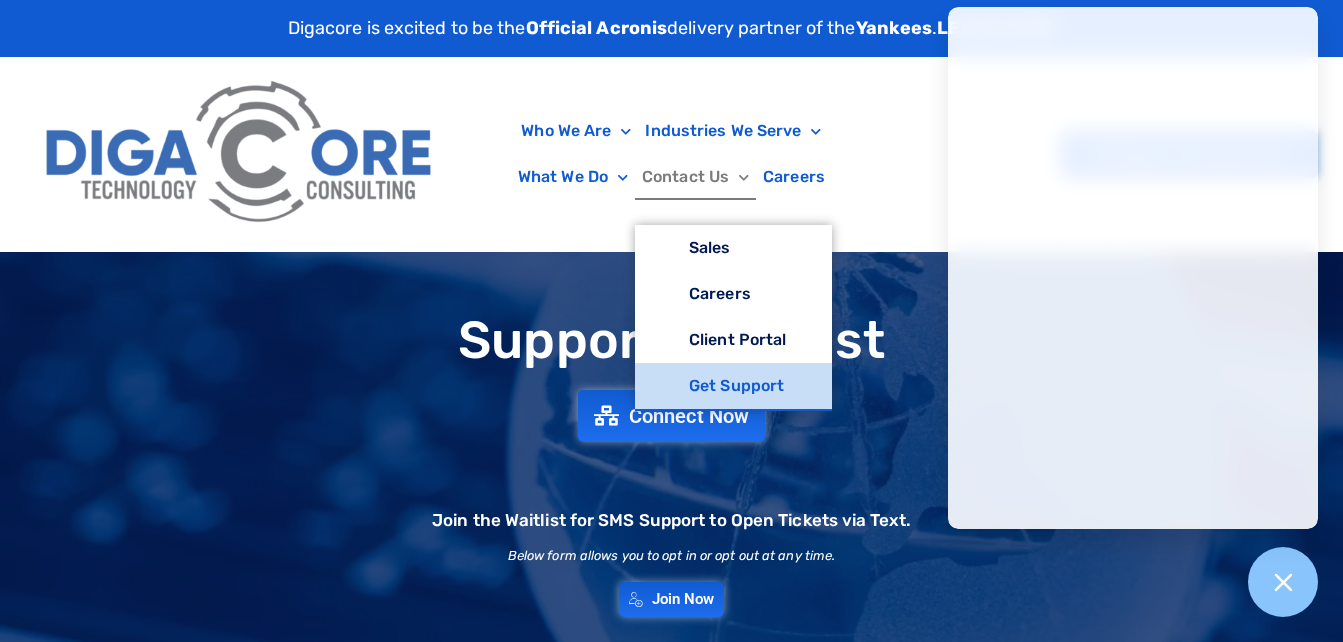 click on "Get Support" 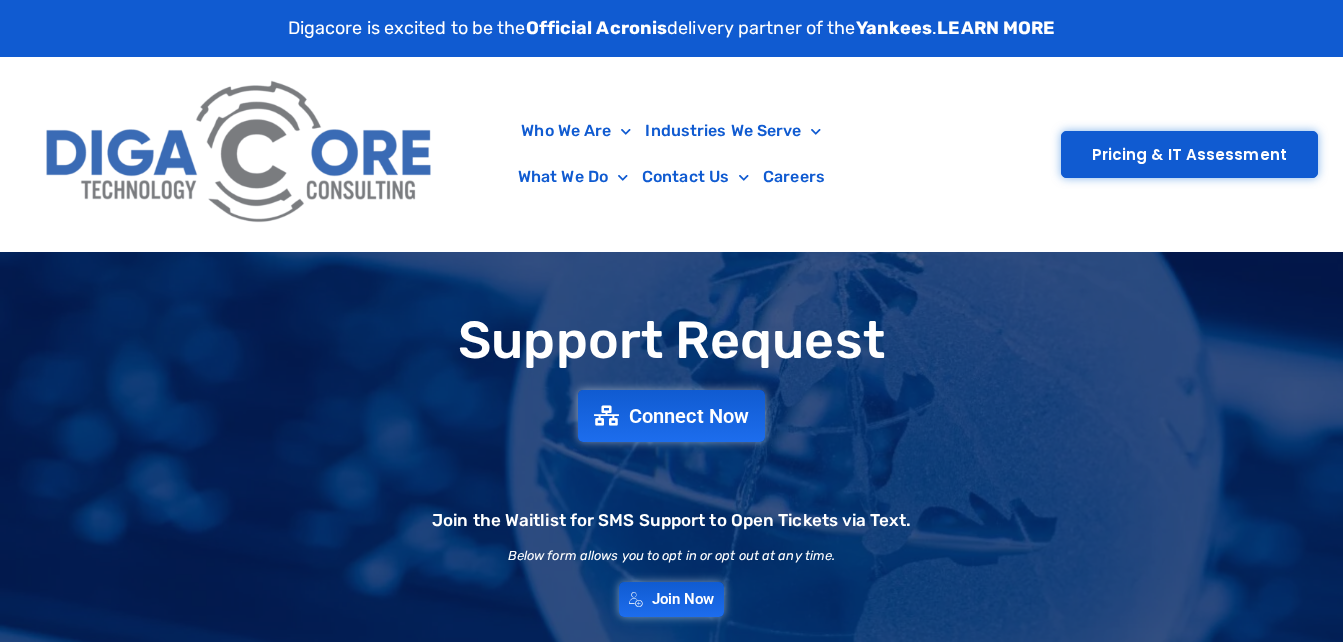 scroll, scrollTop: 0, scrollLeft: 0, axis: both 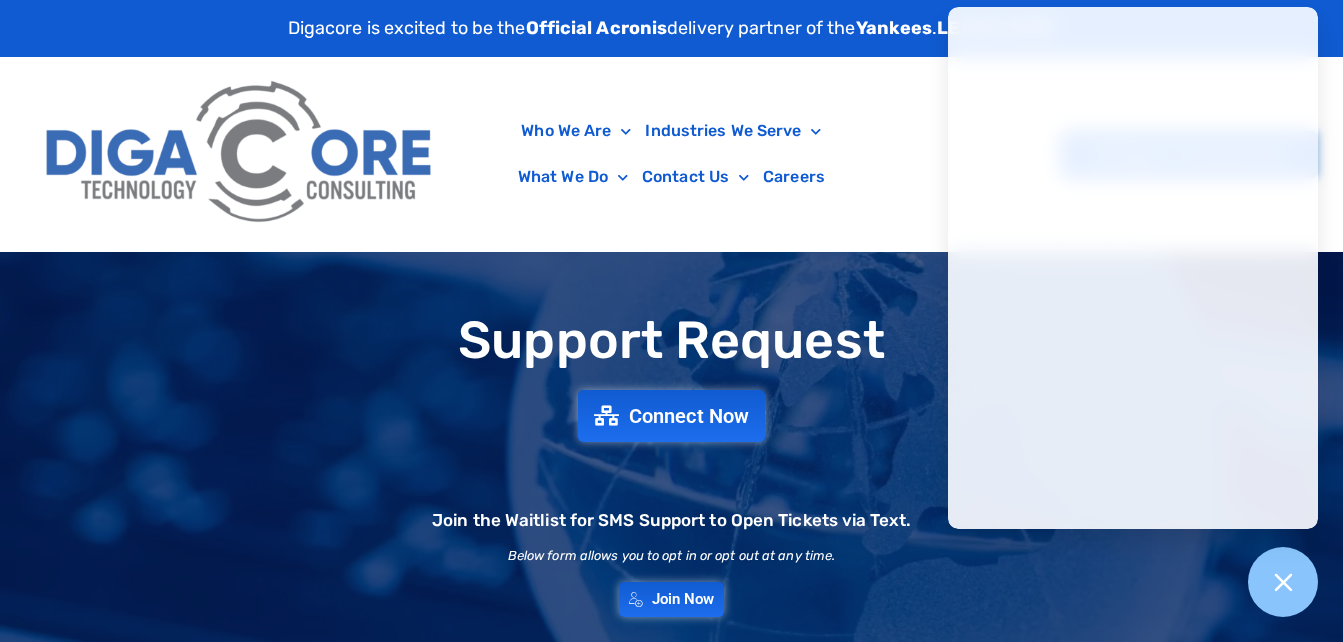 click on "Who We Are
About Us
Our Leadership
Testimonials
Blog
Industries We Serve
Healthcare
Senior Living
Skilled Nursing
Assisted Living
Financial
SMB
What We Do
Managed IT Services
IT Infrastructure
Cloud Computing
Cyber Security
Backup & Disaster Recovery
Virtual CTO/CIO
Contact Us
Sales
Careers
Client Portal
Get Support
Careers
Who We Are
About Us
Our Leadership
Testimonials
Blog
Industries We Serve
Healthcare
Senior Living
Skilled Nursing
Assisted Living
Financial
SMB
What We Do
Managed IT Services
IT Infrastructure
Cloud Computing
Cyber Security
Backup & Disaster Recovery
Virtual CTO/CIO
Contact Us
Sales
Careers" at bounding box center (671, 154) 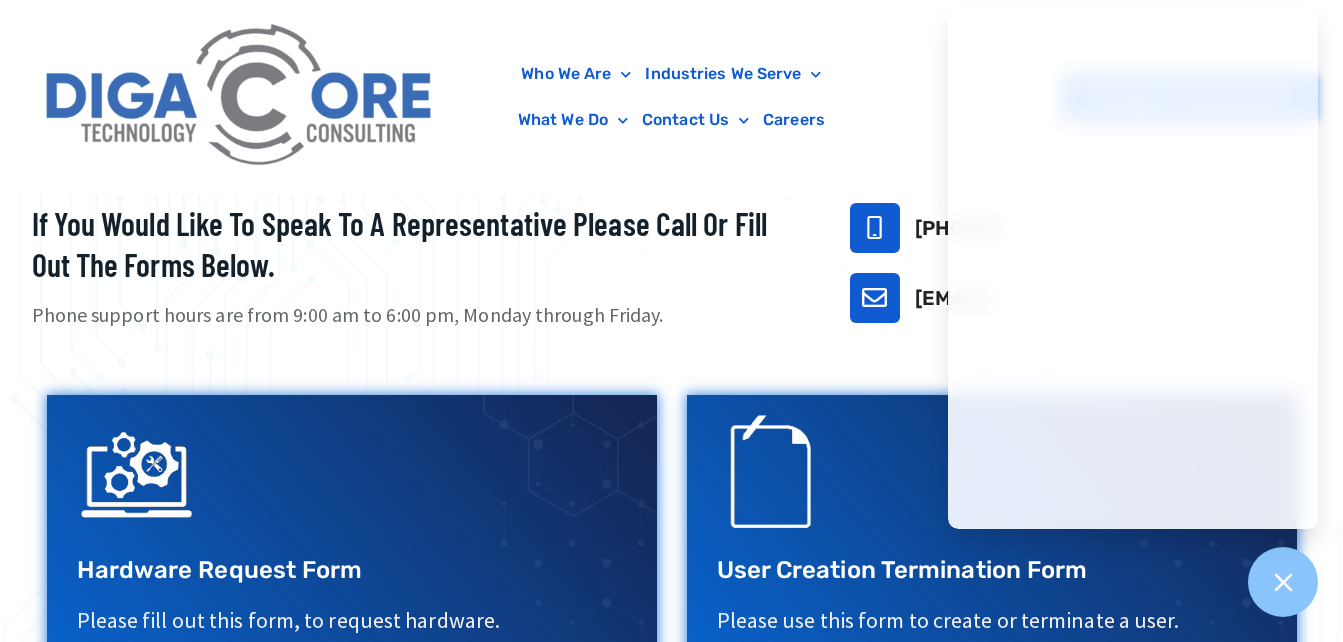 scroll, scrollTop: 541, scrollLeft: 0, axis: vertical 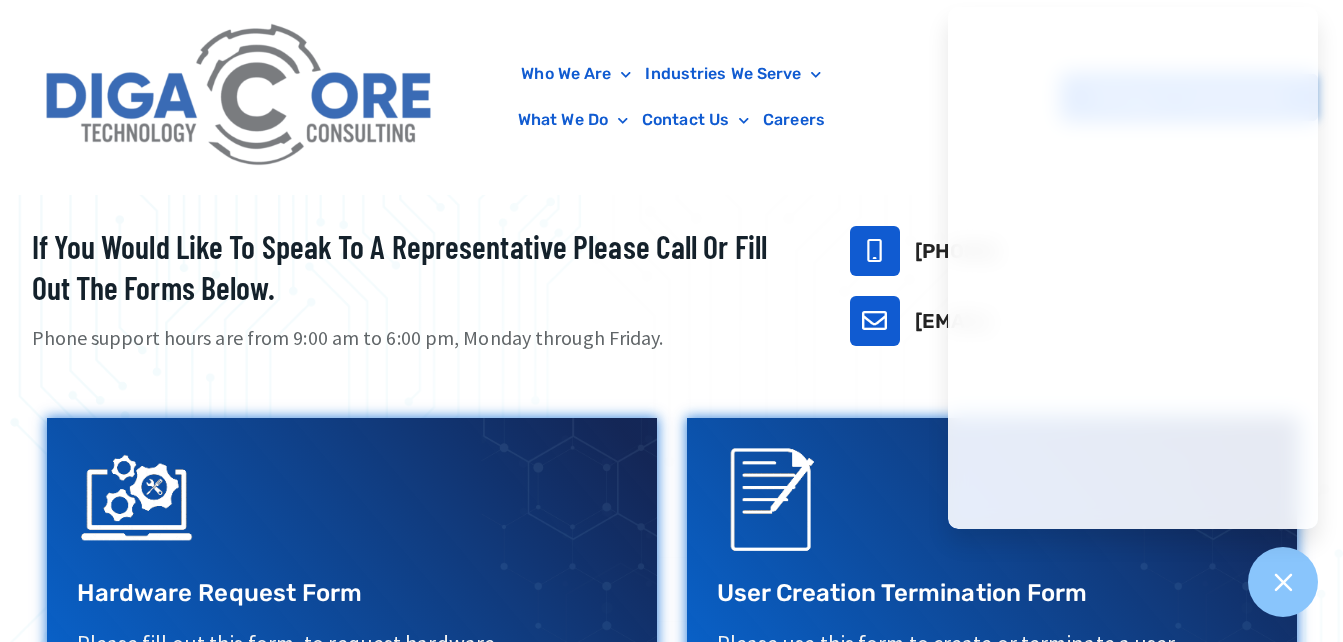 click on "Phone support hours are from 9:00 am to 6:00 pm, Monday through Friday." at bounding box center (416, 338) 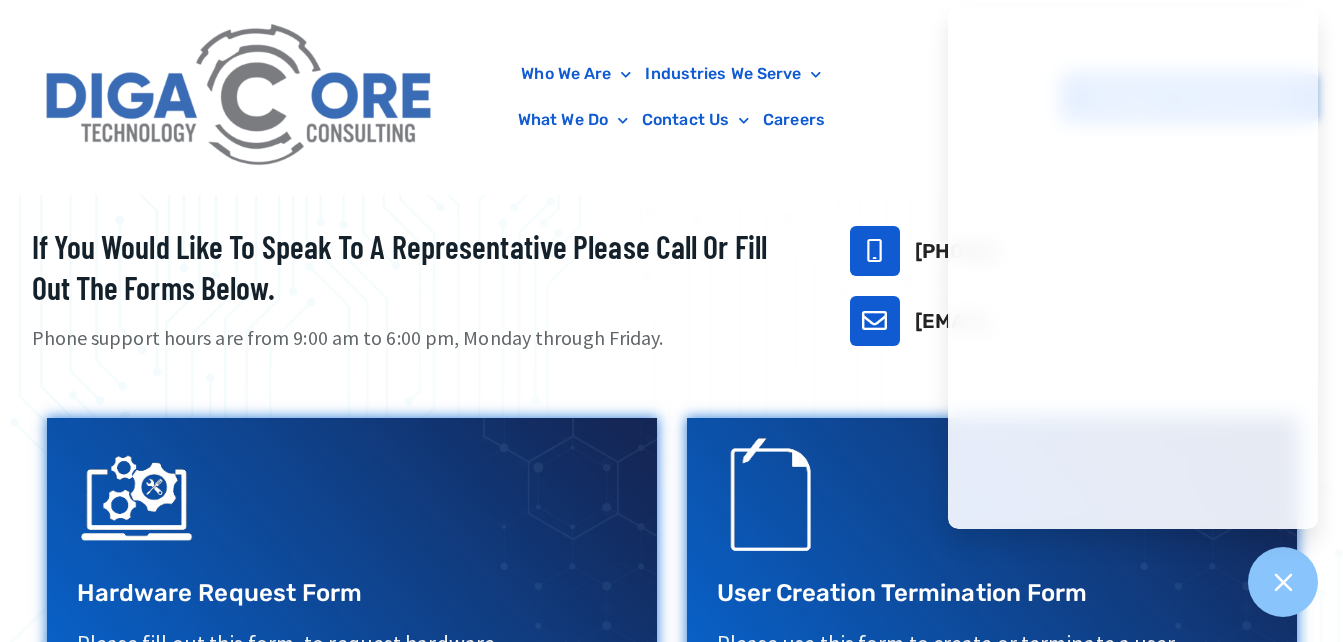 click on "Phone support hours are from 9:00 am to 6:00 pm, Monday through Friday." at bounding box center (416, 338) 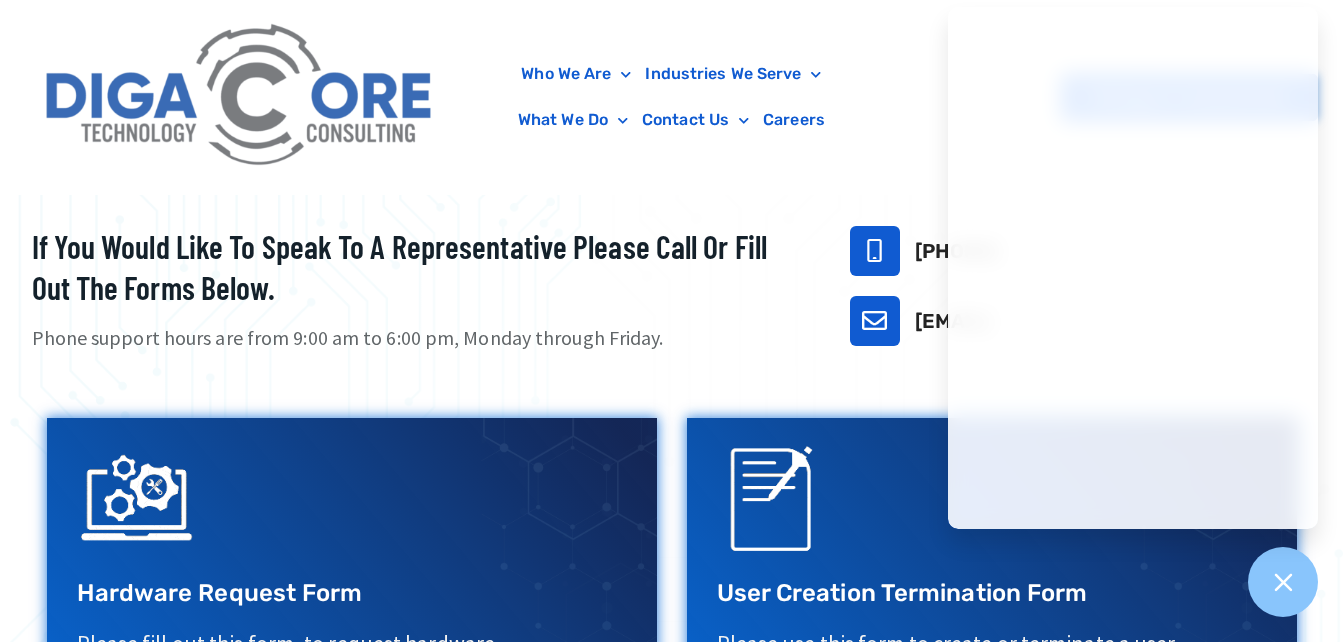 click on "If you would like to speak to a representative please call or fill out the forms below.
Phone support hours are from 9:00 am to 6:00 pm, Monday through Friday." at bounding box center [416, 289] 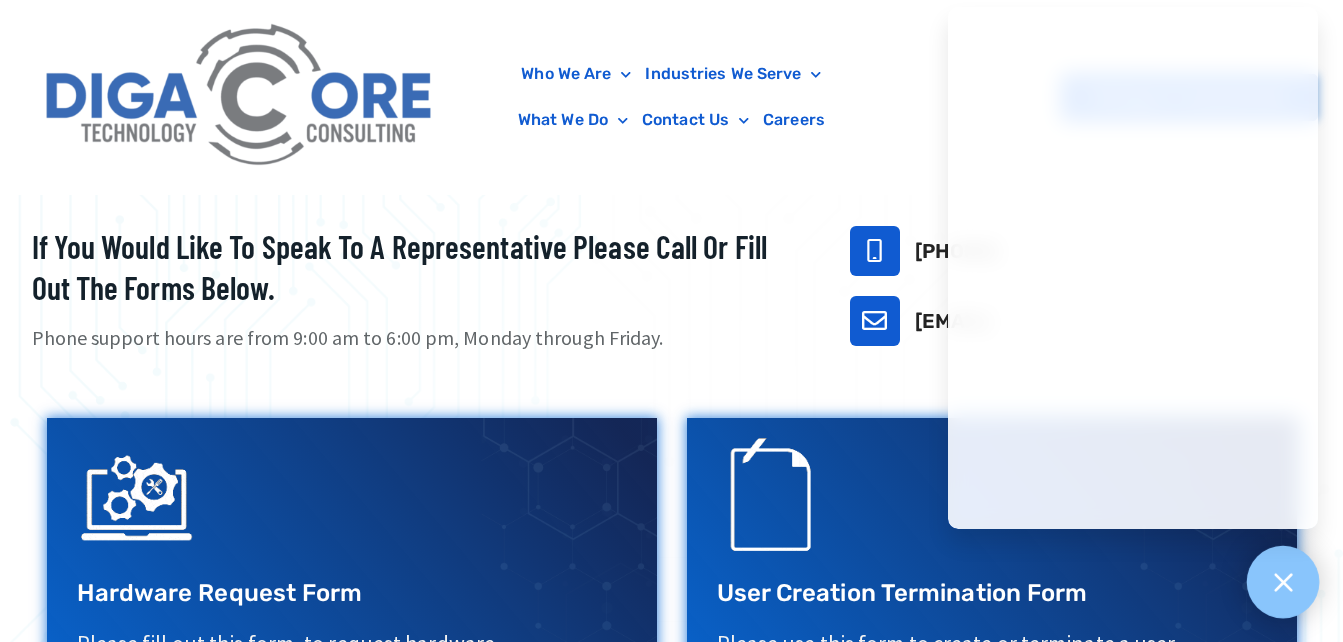 click at bounding box center (1283, 582) 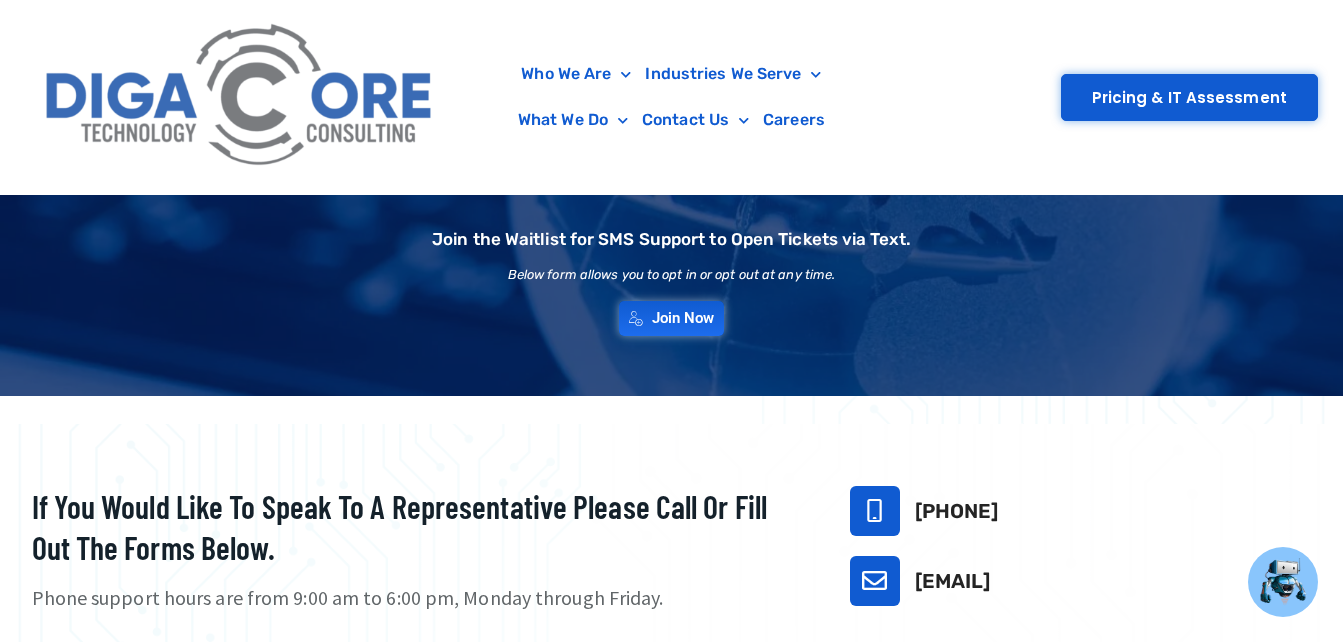 scroll, scrollTop: 241, scrollLeft: 0, axis: vertical 